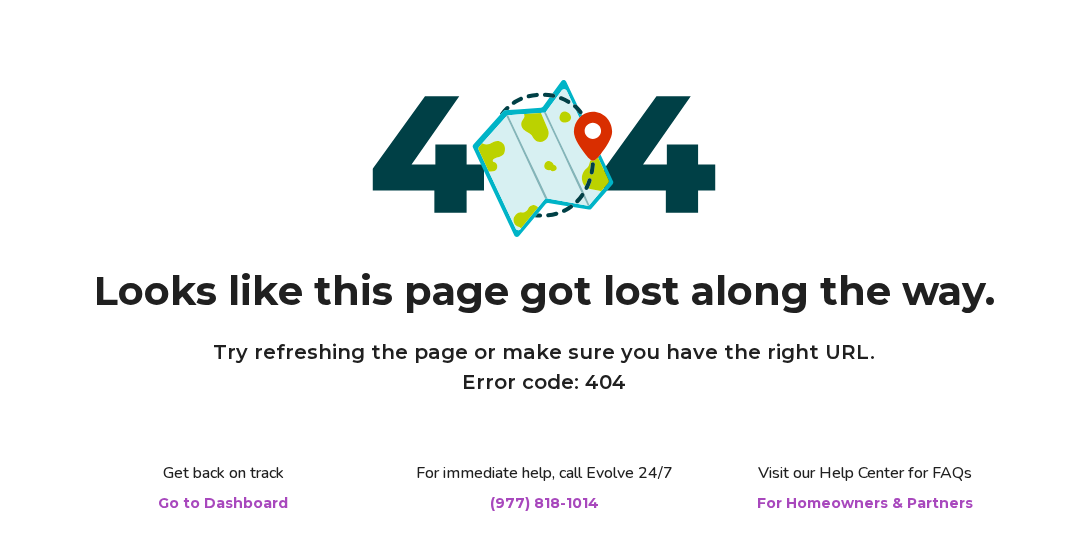 scroll, scrollTop: 0, scrollLeft: 0, axis: both 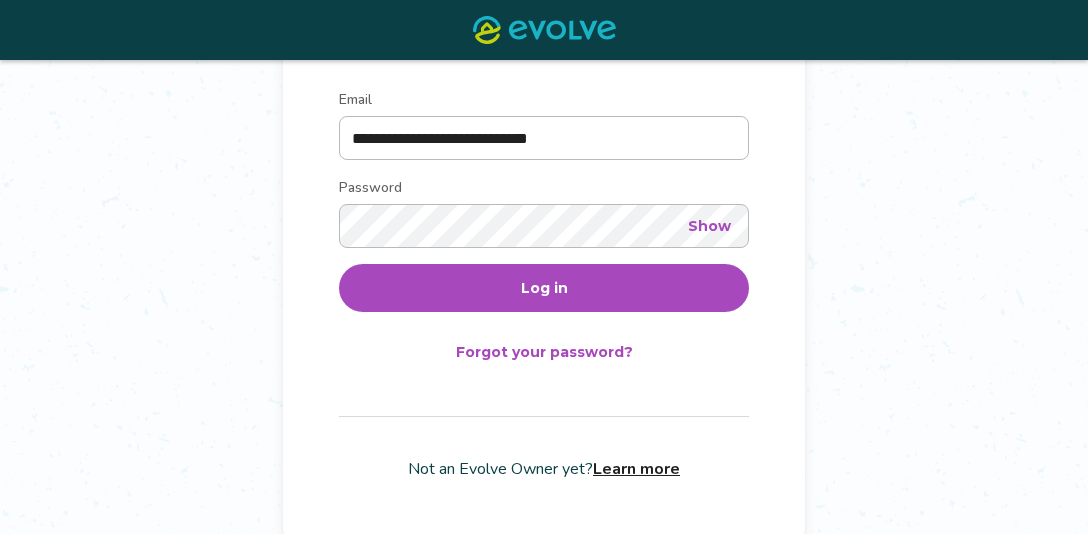 click on "**********" at bounding box center [544, 155] 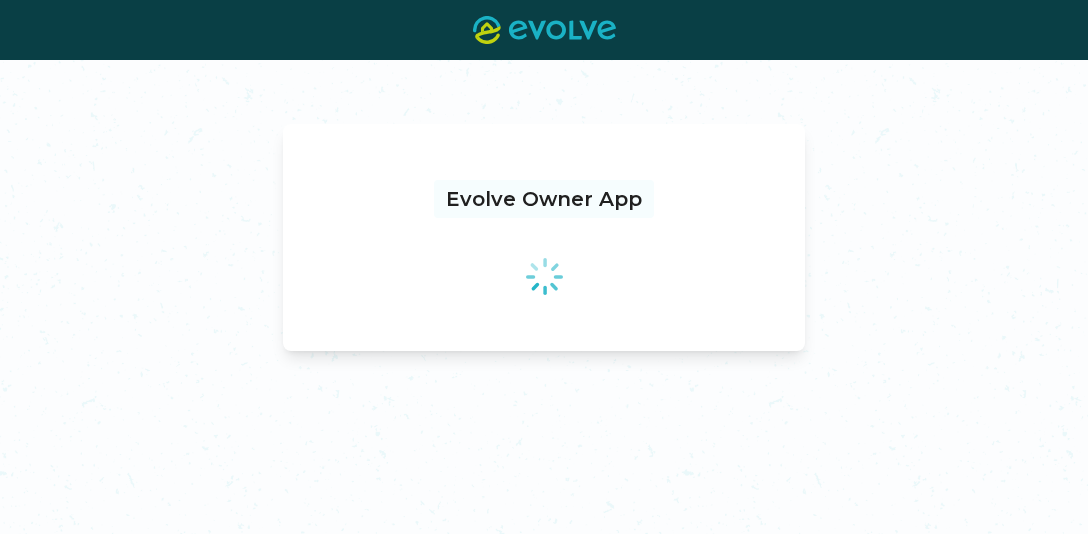 scroll, scrollTop: 0, scrollLeft: 0, axis: both 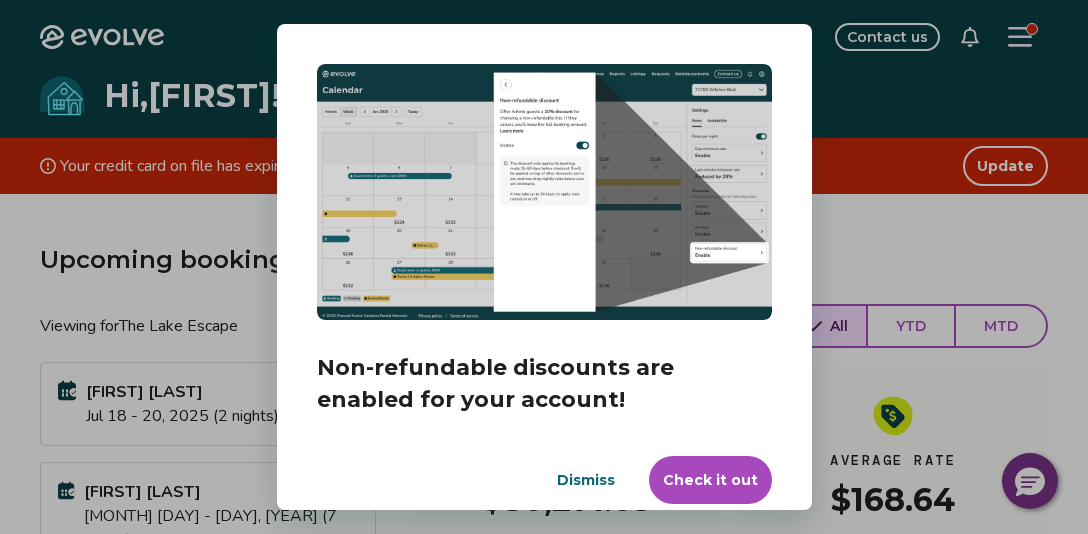 click on "Check it out" at bounding box center [710, 480] 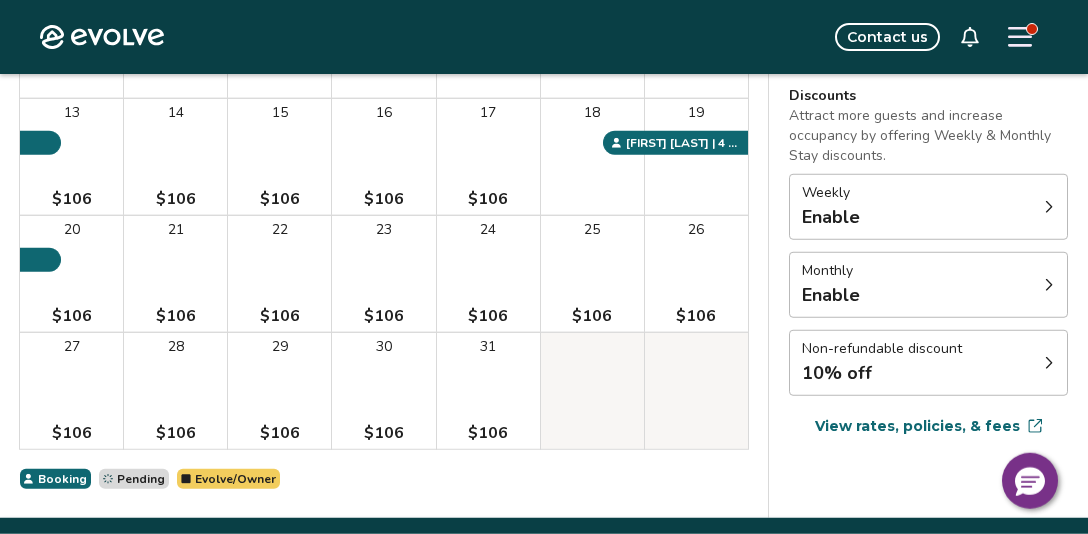 scroll, scrollTop: 439, scrollLeft: 0, axis: vertical 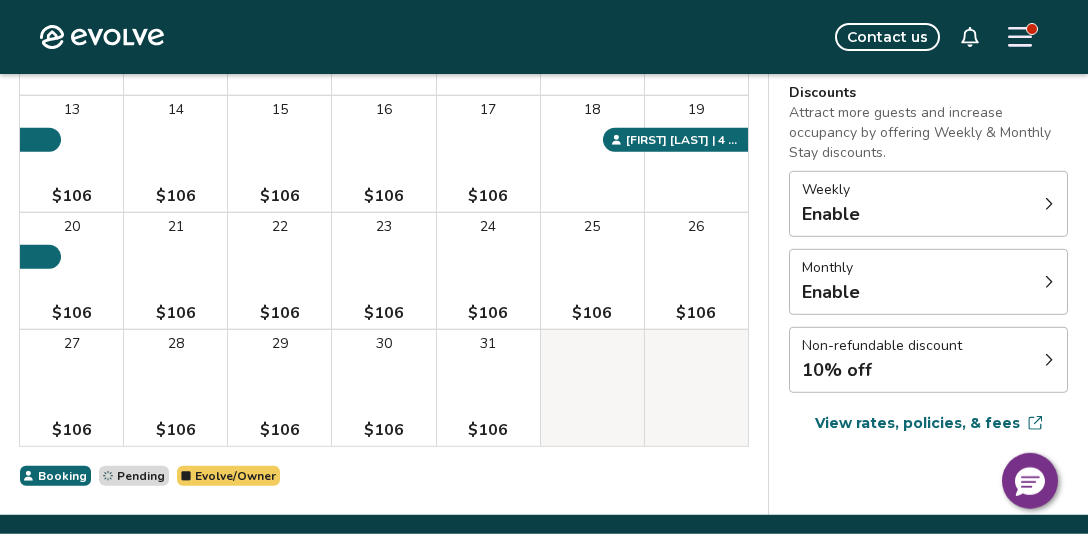 click on "Non-refundable discount 10% off" at bounding box center (928, 360) 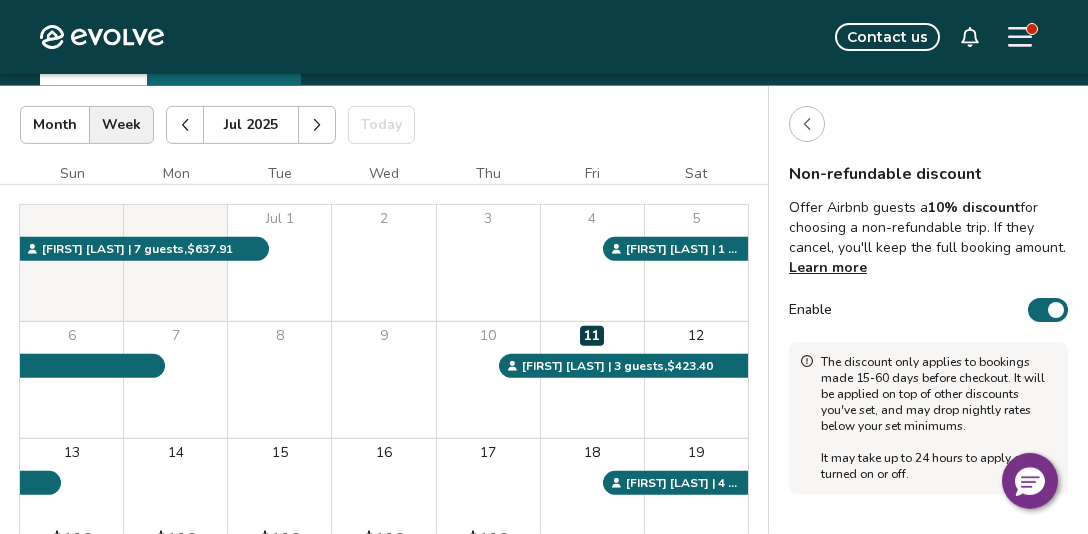 scroll, scrollTop: 0, scrollLeft: 0, axis: both 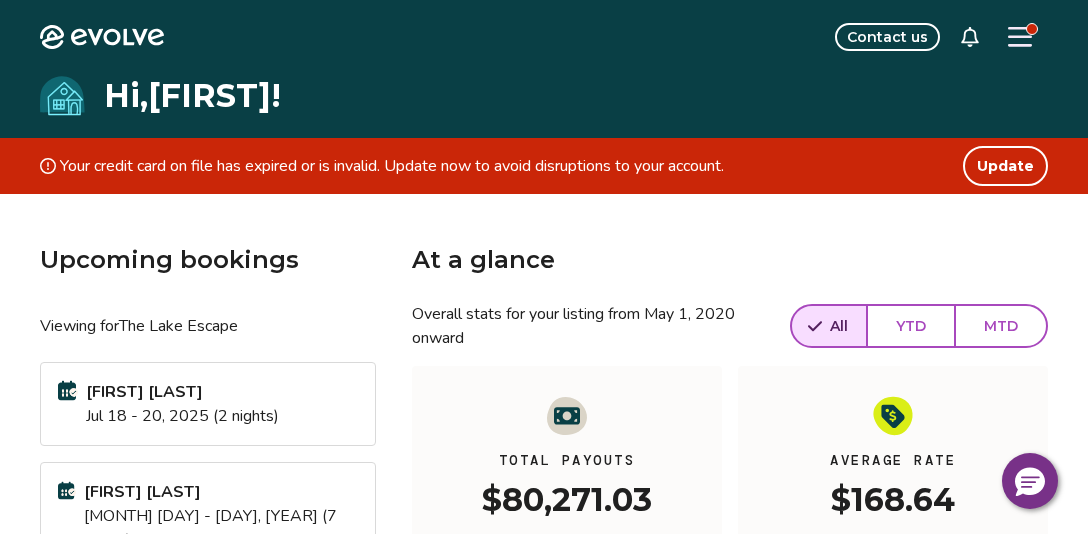 click at bounding box center (1020, 37) 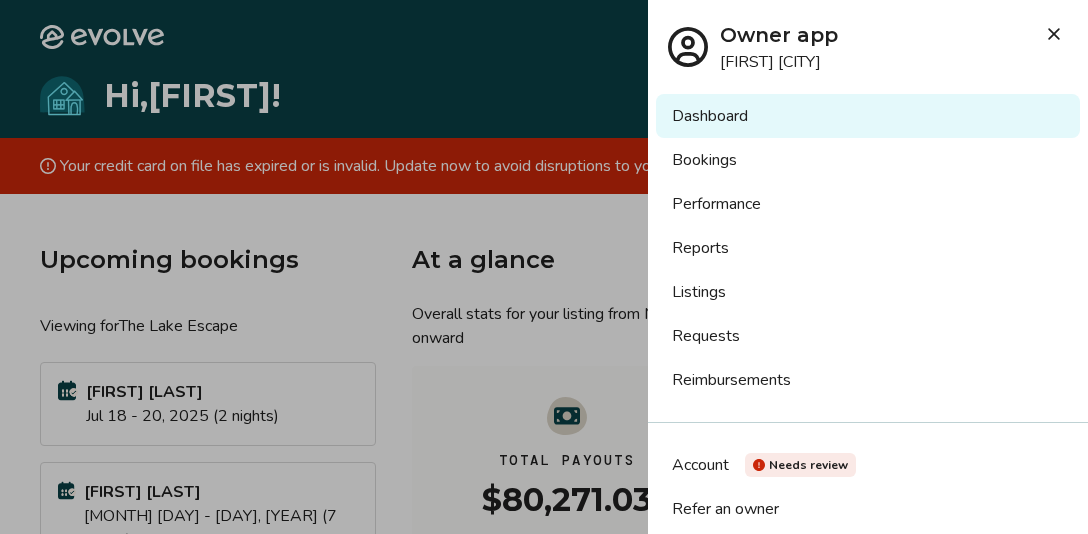 click on "Reports" at bounding box center (868, 248) 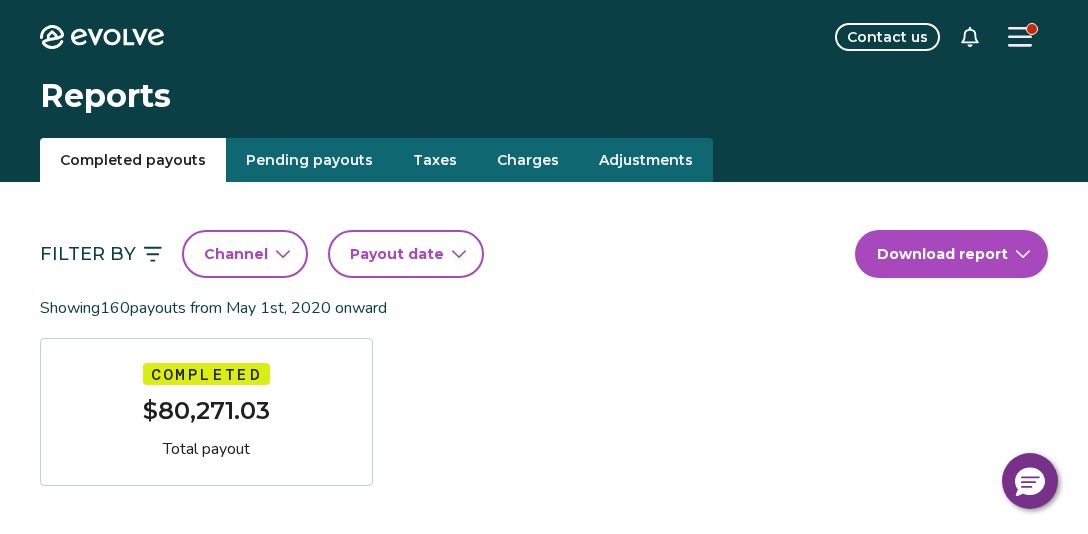 scroll, scrollTop: 0, scrollLeft: 0, axis: both 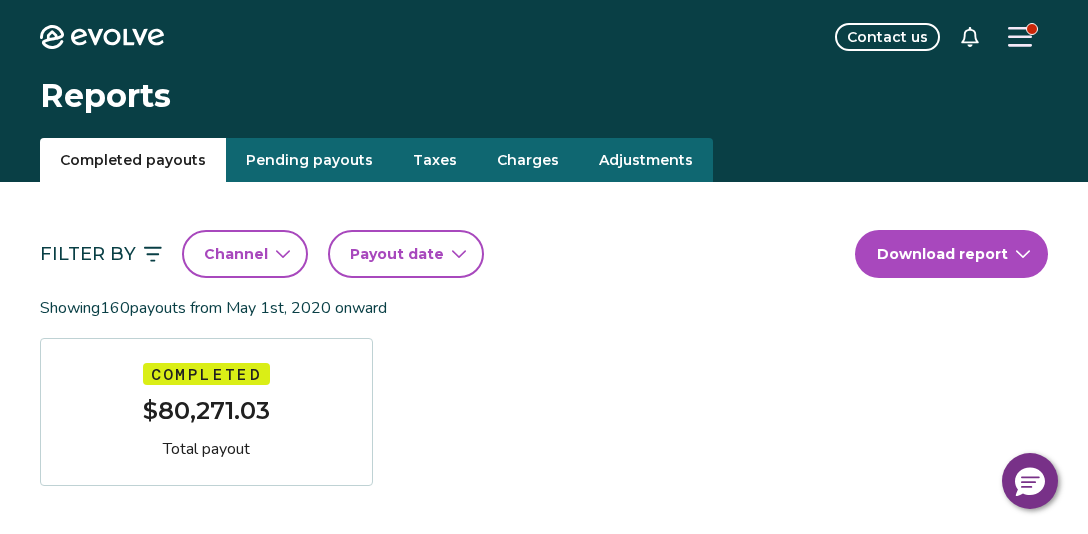 click 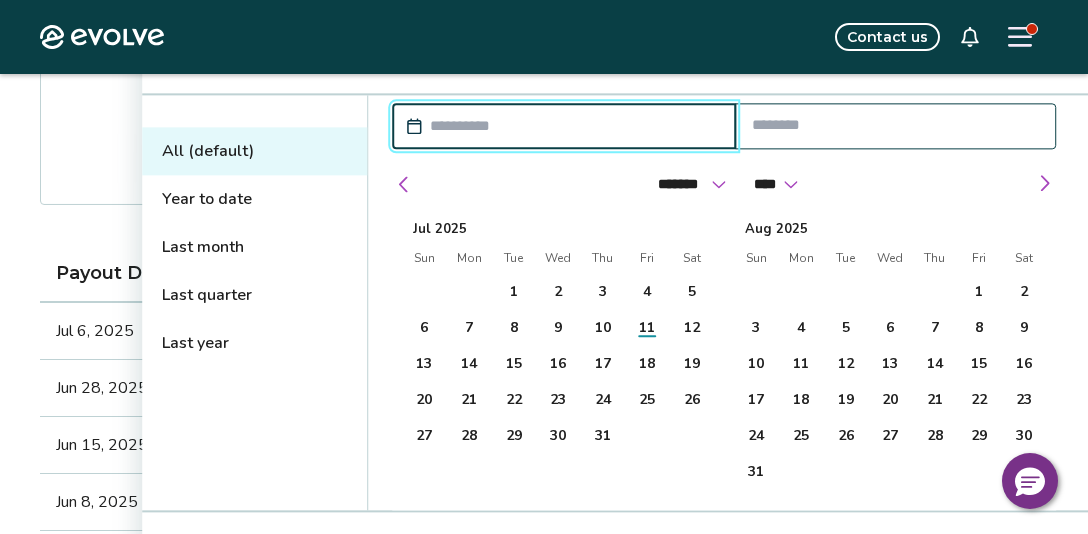 scroll, scrollTop: 282, scrollLeft: 0, axis: vertical 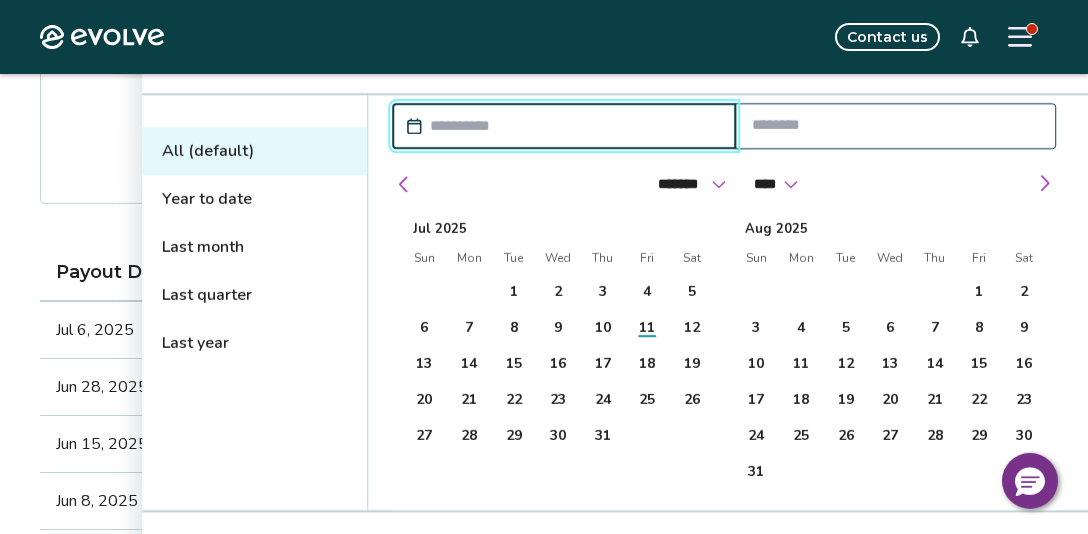 click on "Last month" at bounding box center [254, 247] 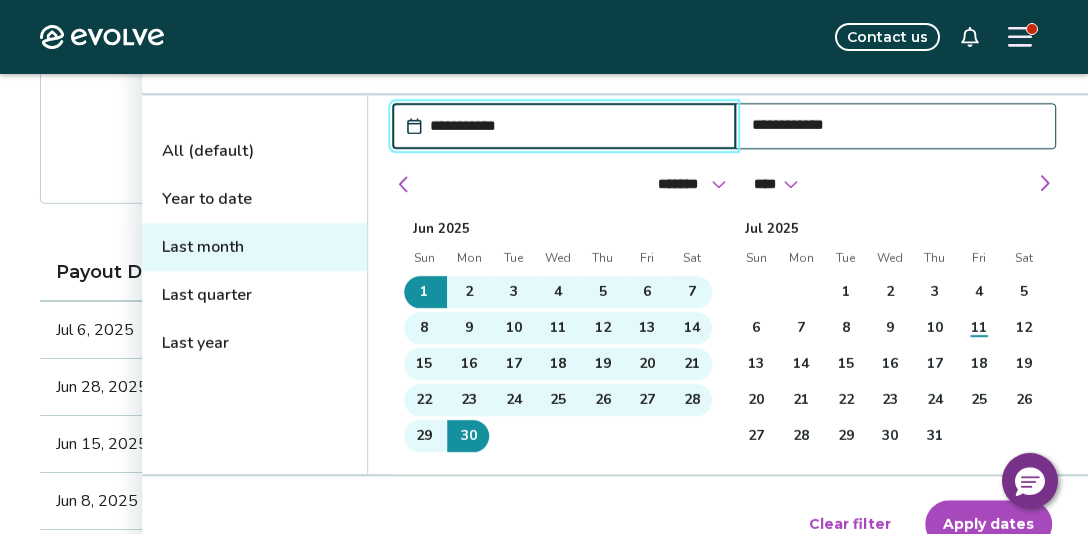 click on "Apply dates" at bounding box center [988, 524] 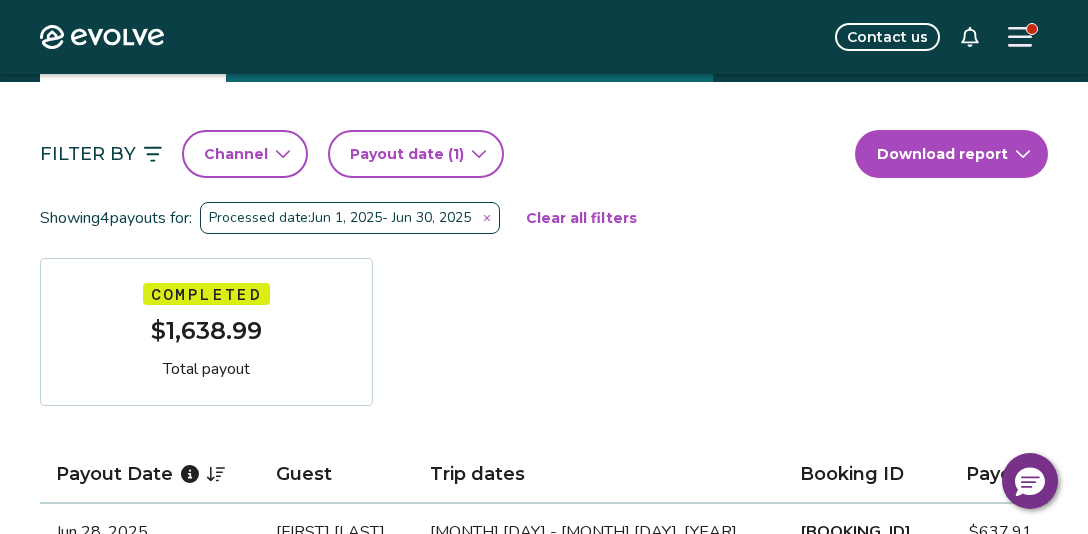 scroll, scrollTop: 101, scrollLeft: 0, axis: vertical 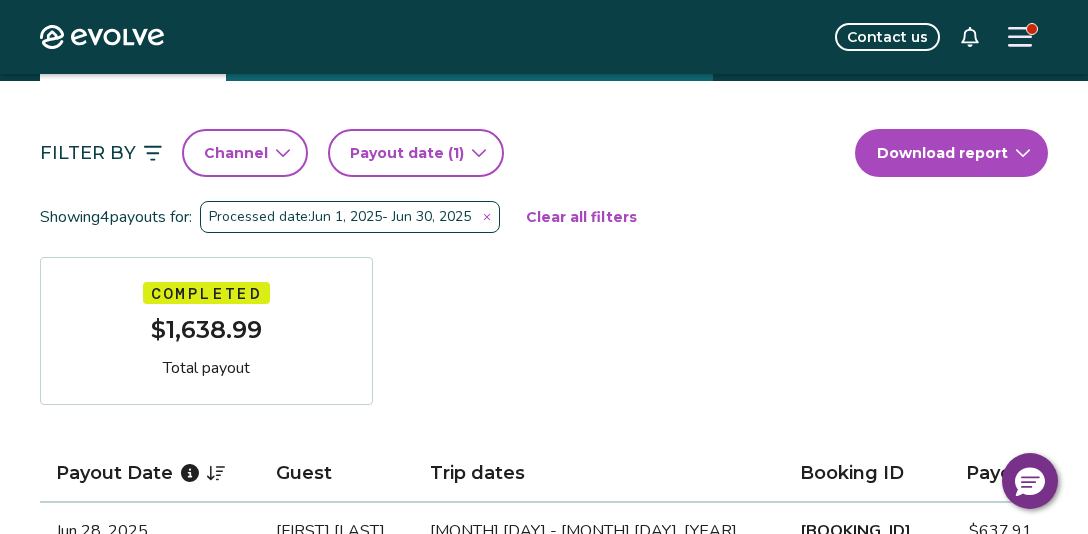 drag, startPoint x: 275, startPoint y: 328, endPoint x: 265, endPoint y: 324, distance: 10.770329 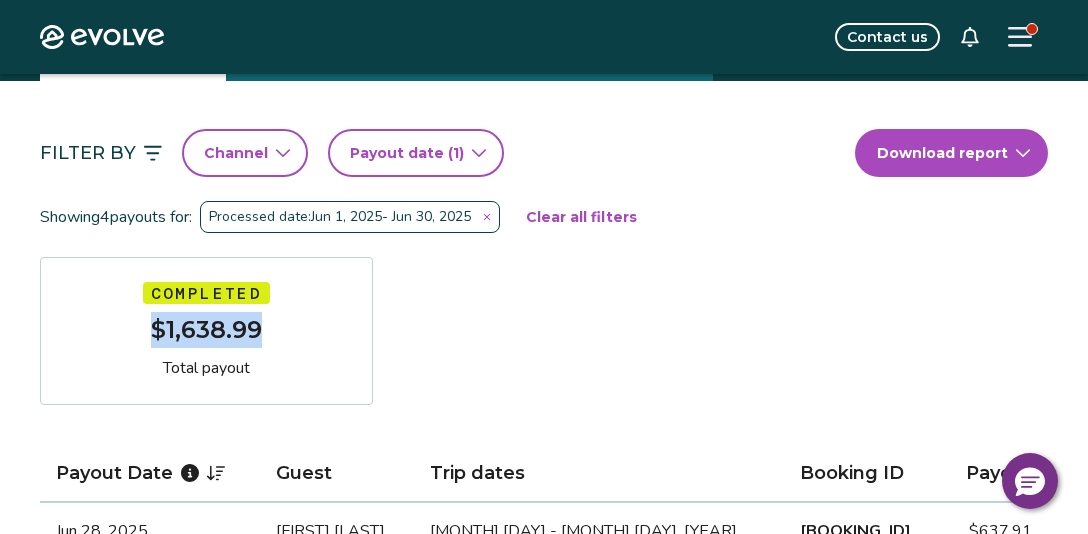 click on "$1,638.99" at bounding box center (206, 330) 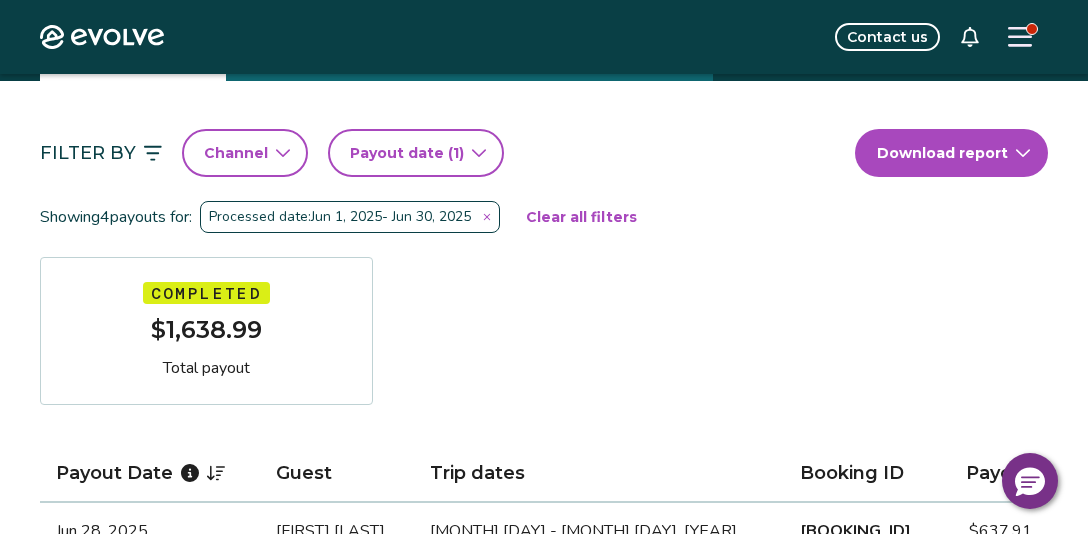 click on "$1,638.99" at bounding box center [206, 330] 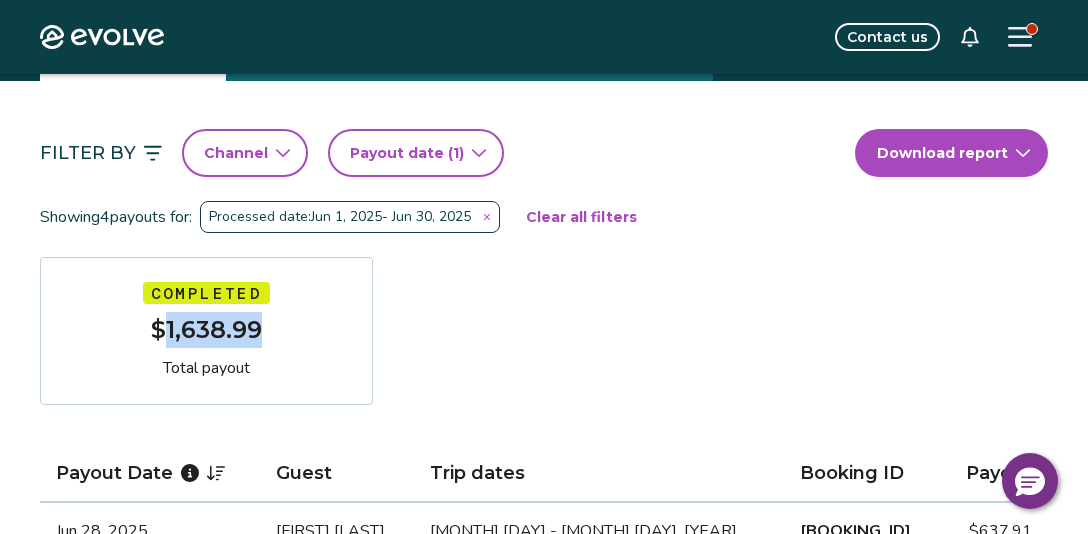 drag, startPoint x: 261, startPoint y: 329, endPoint x: 169, endPoint y: 326, distance: 92.0489 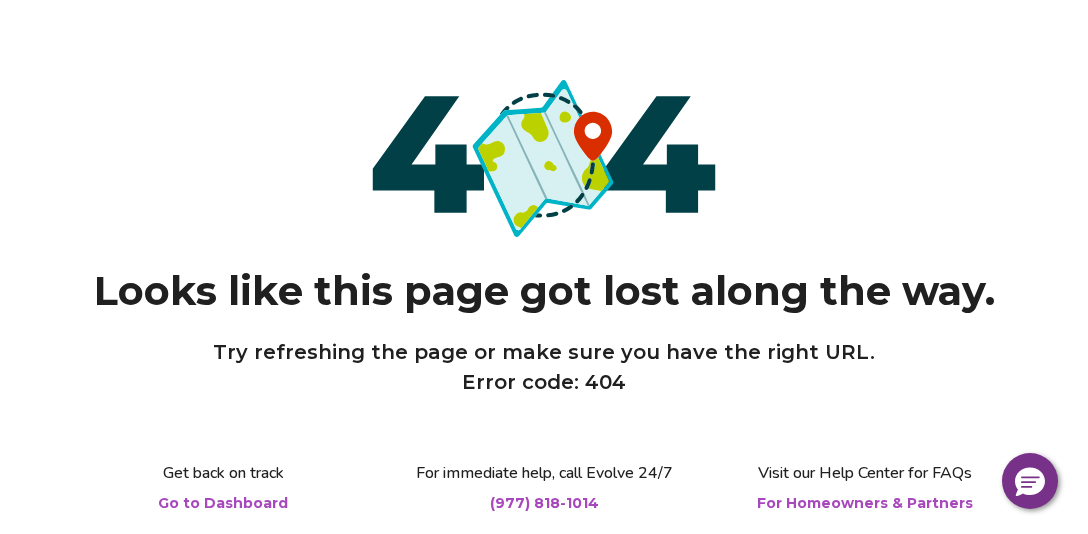scroll, scrollTop: 0, scrollLeft: 0, axis: both 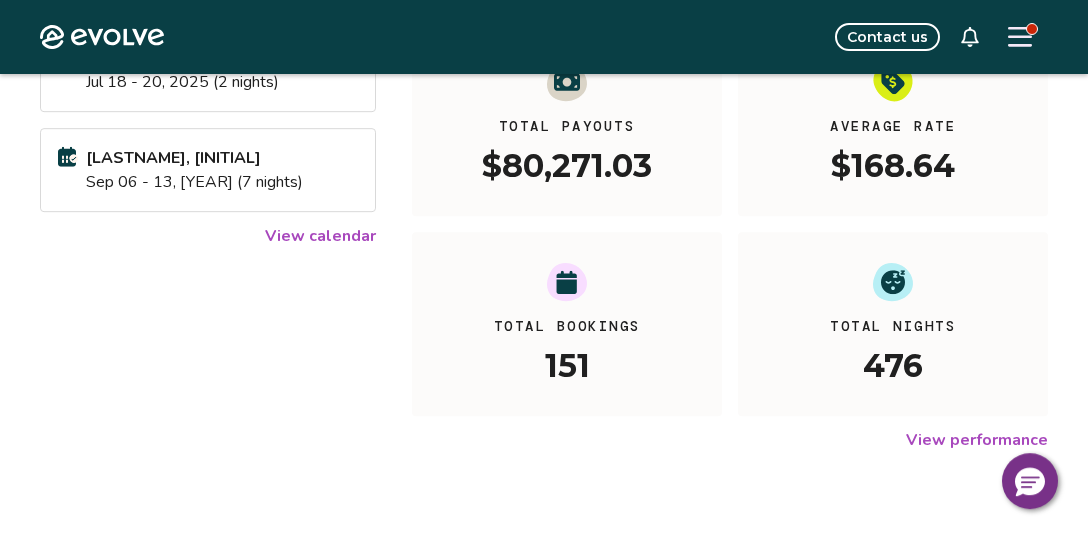 click on "View calendar" at bounding box center (320, 236) 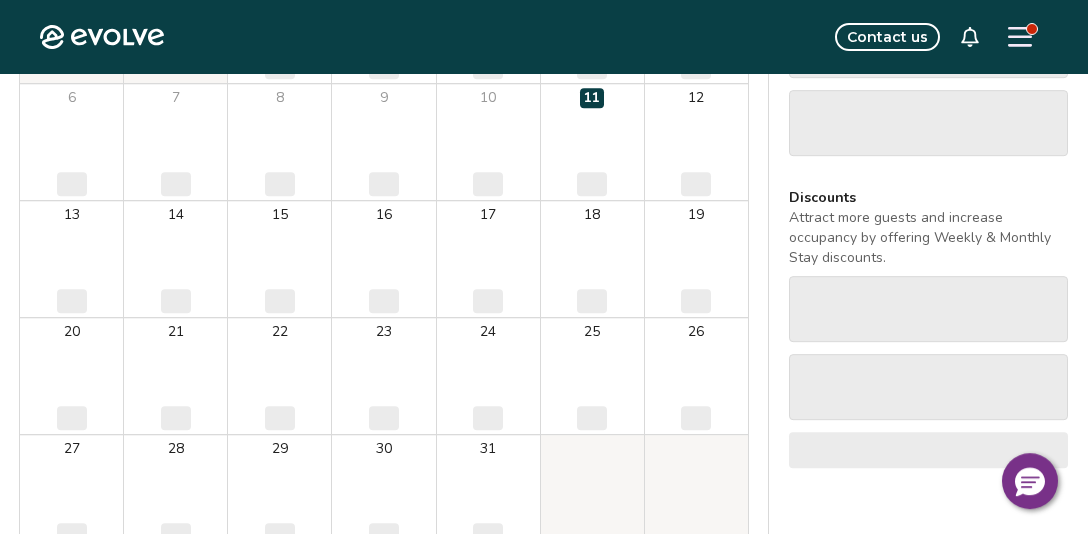scroll, scrollTop: 0, scrollLeft: 0, axis: both 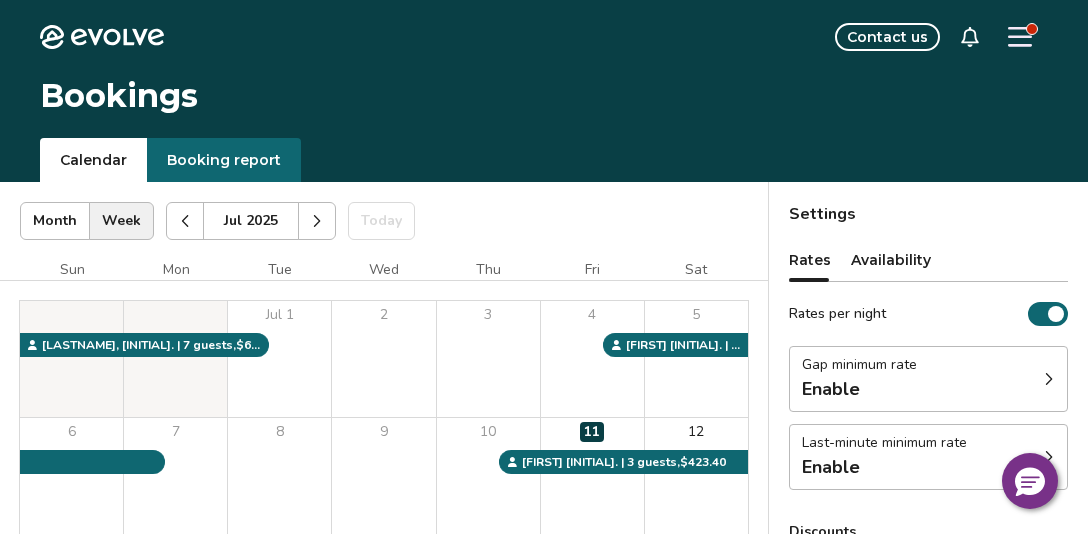 click 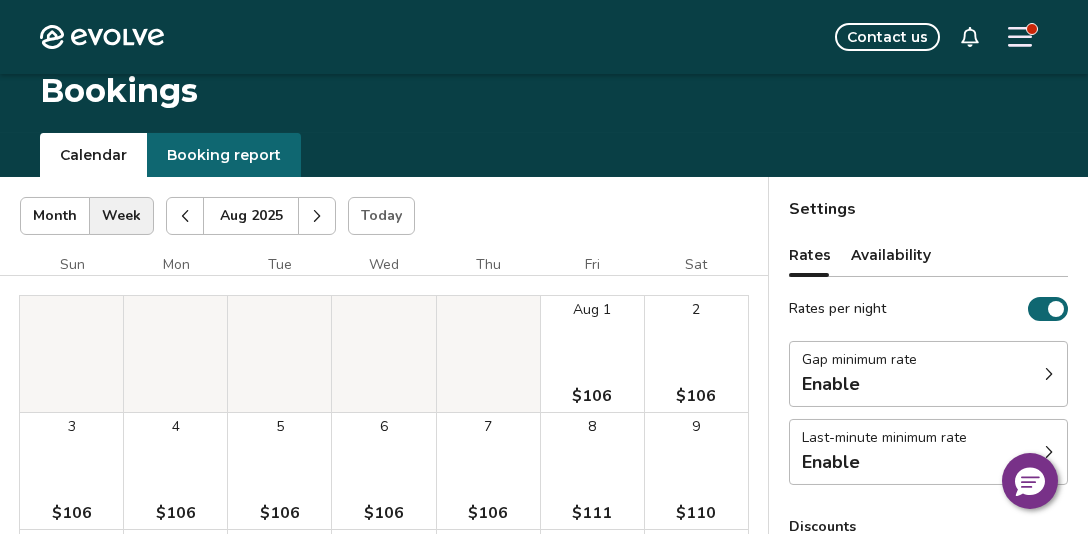 scroll, scrollTop: 4, scrollLeft: 0, axis: vertical 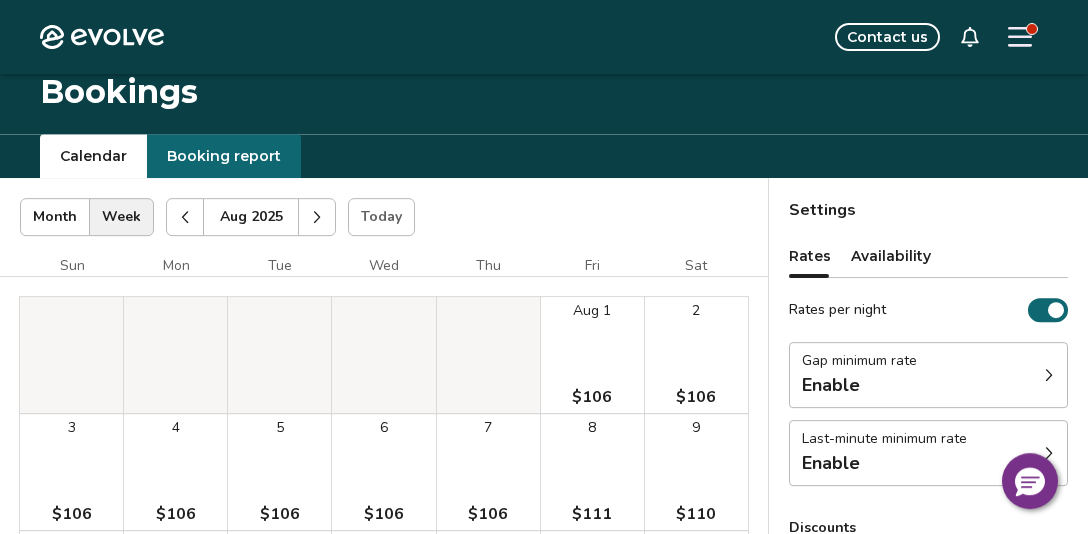 click 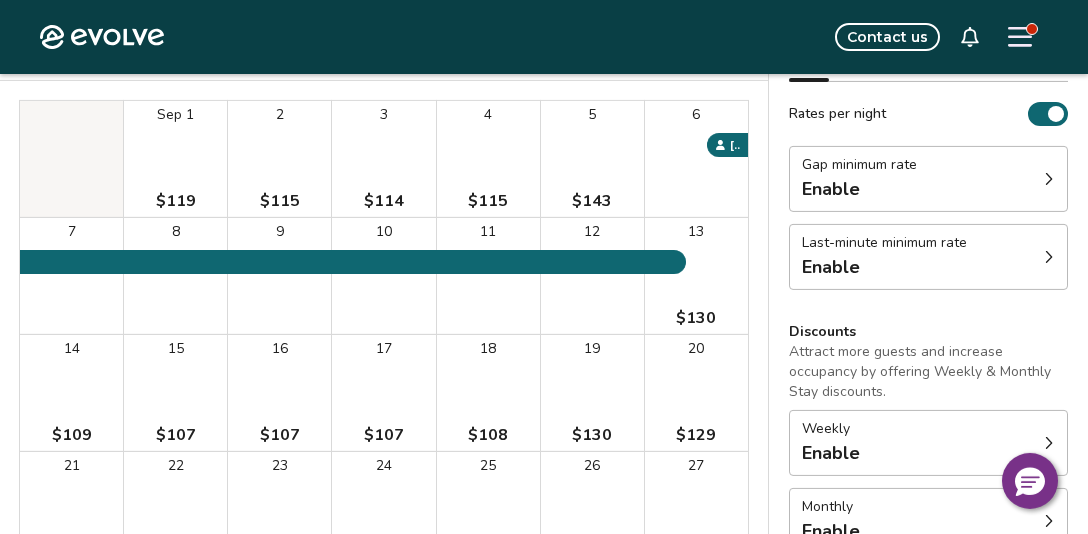 scroll, scrollTop: 96, scrollLeft: 0, axis: vertical 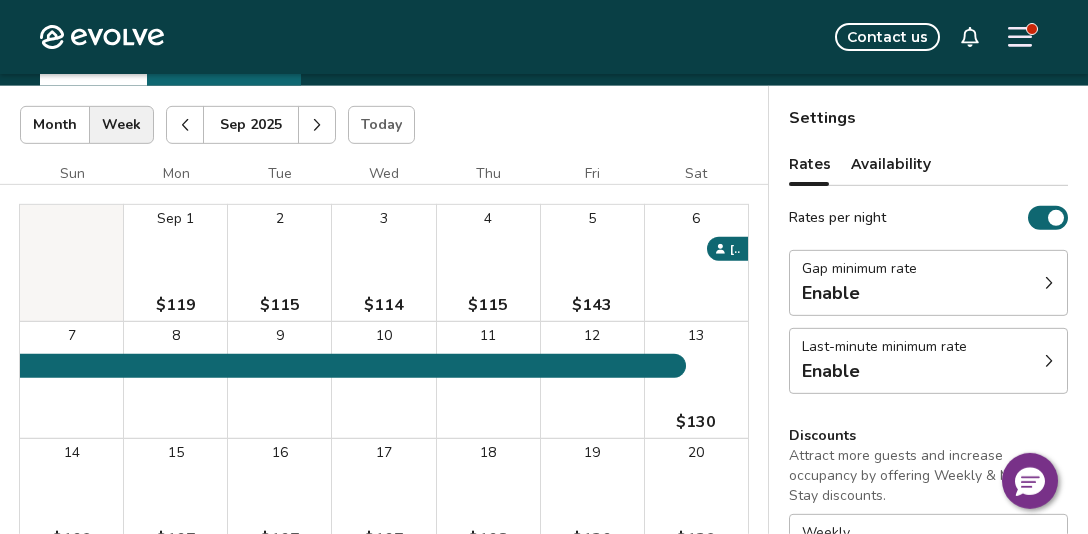 click on "12" at bounding box center [592, 380] 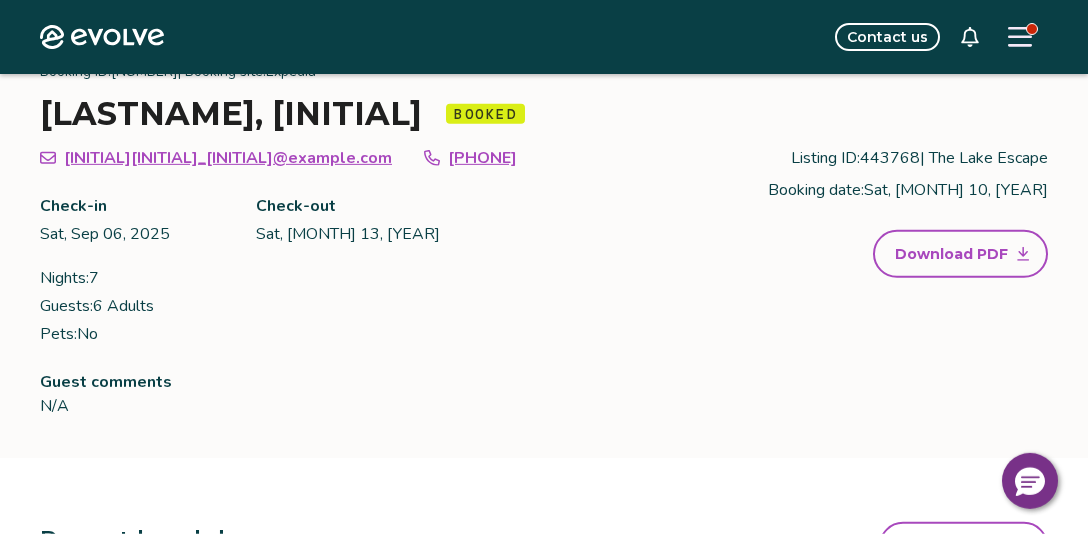 scroll, scrollTop: 0, scrollLeft: 0, axis: both 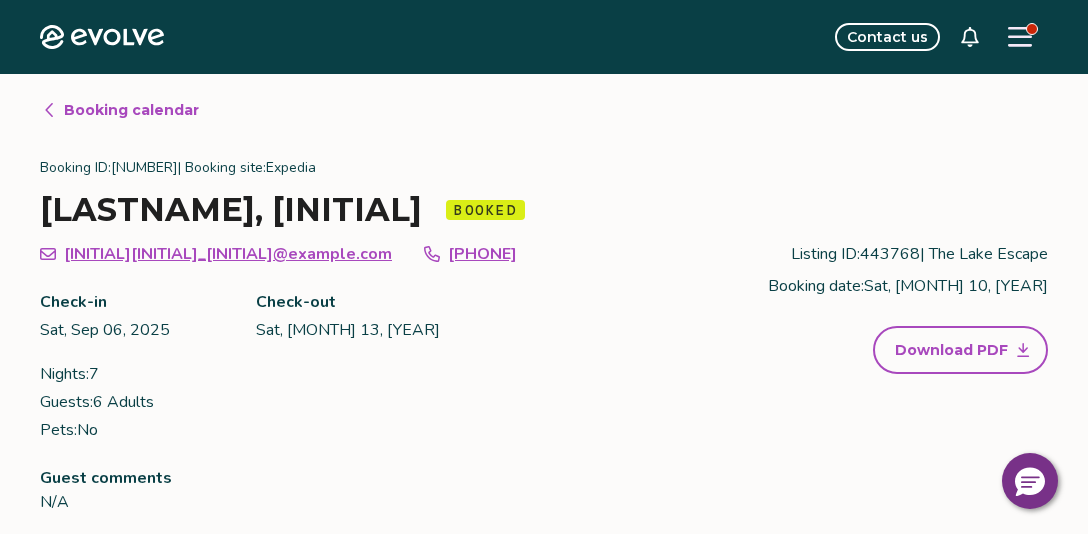 click on "Booking calendar" at bounding box center [131, 110] 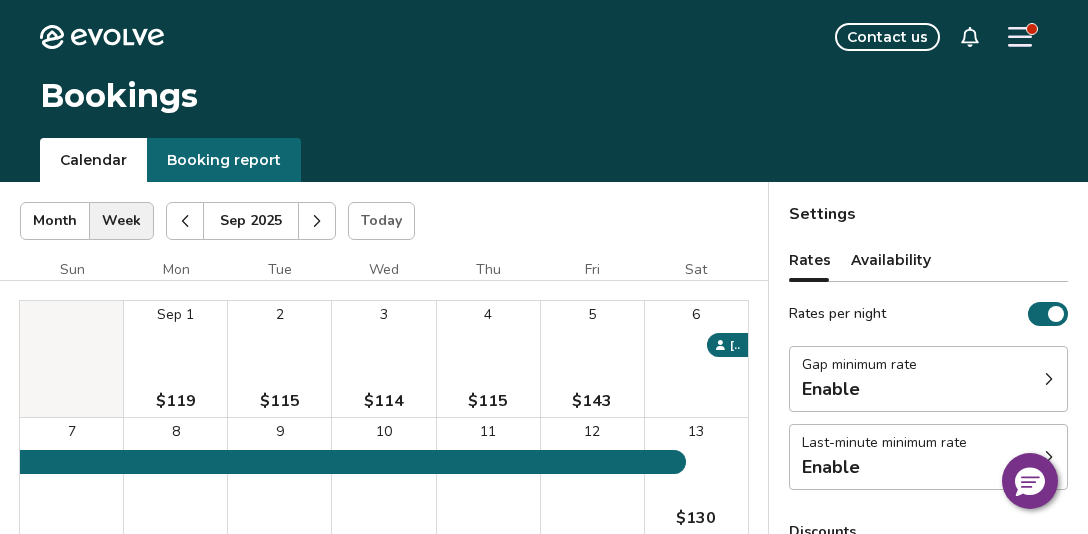 click 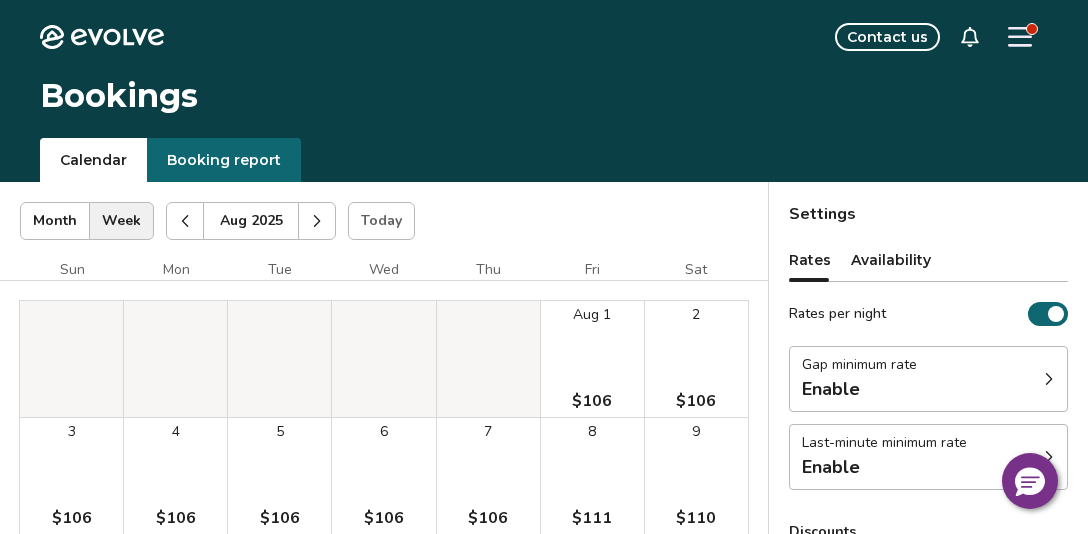 click at bounding box center [185, 221] 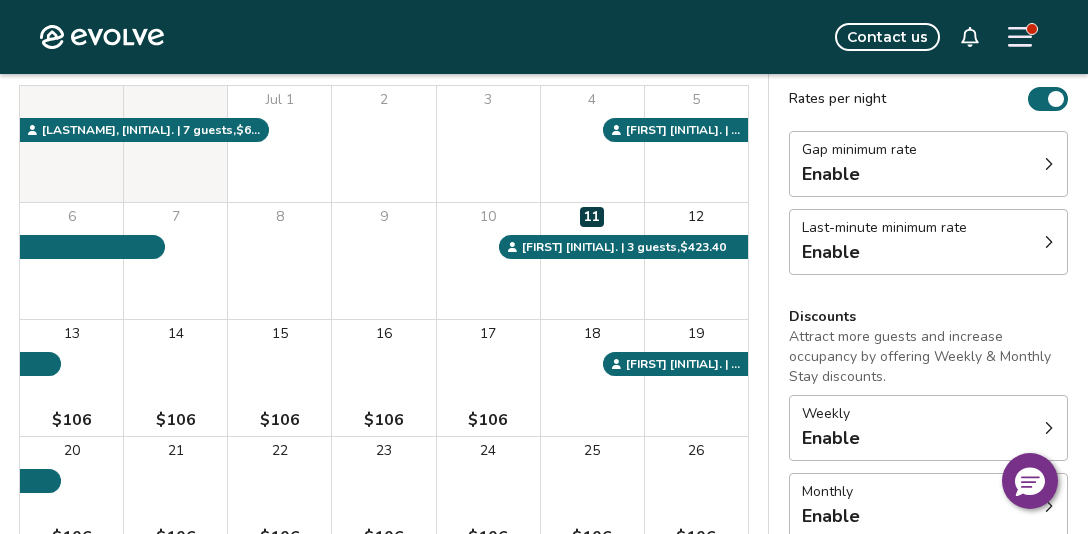 scroll, scrollTop: 216, scrollLeft: 0, axis: vertical 